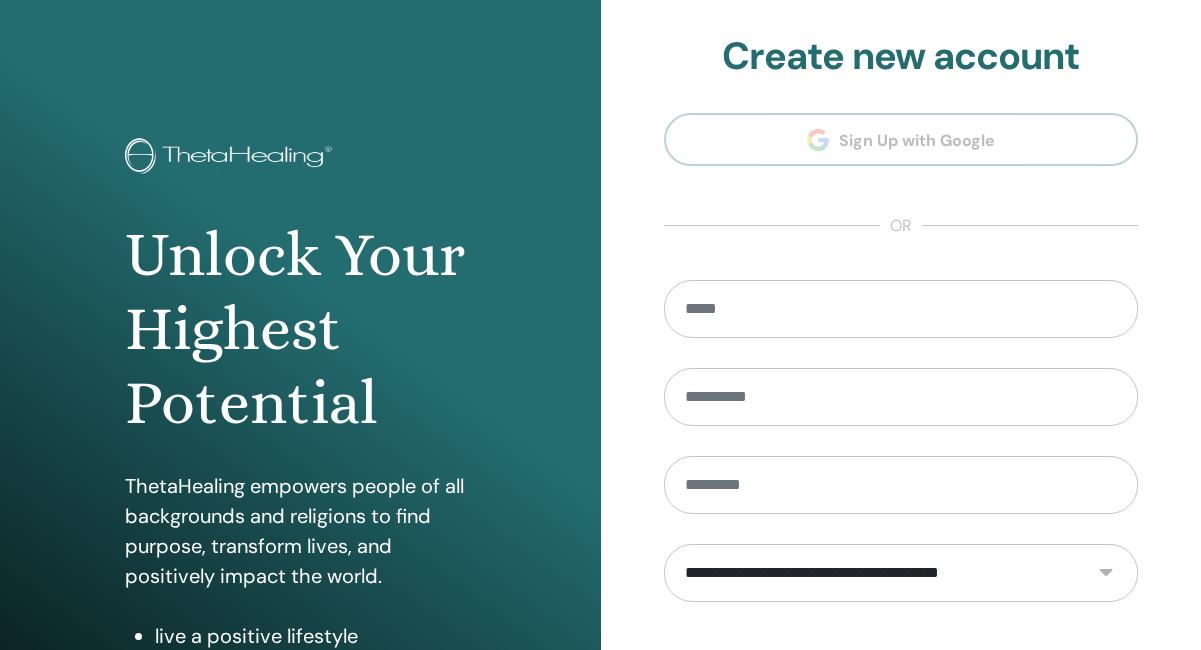 scroll, scrollTop: 0, scrollLeft: 0, axis: both 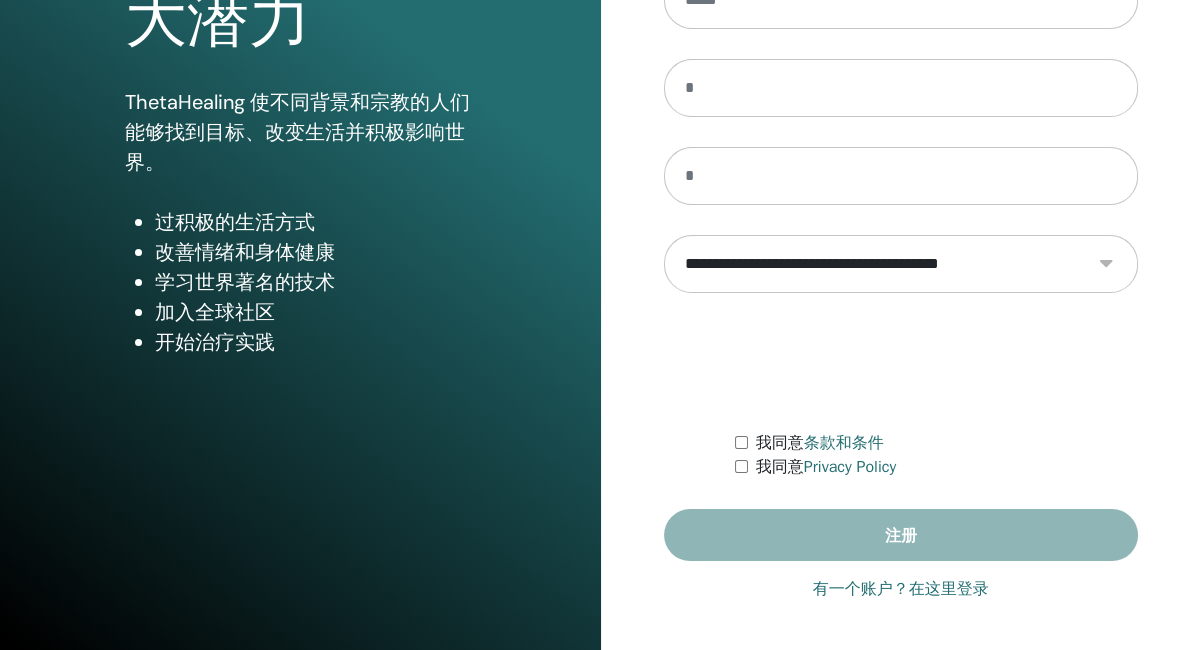 click on "有一个账户？在这里登录" at bounding box center (901, 589) 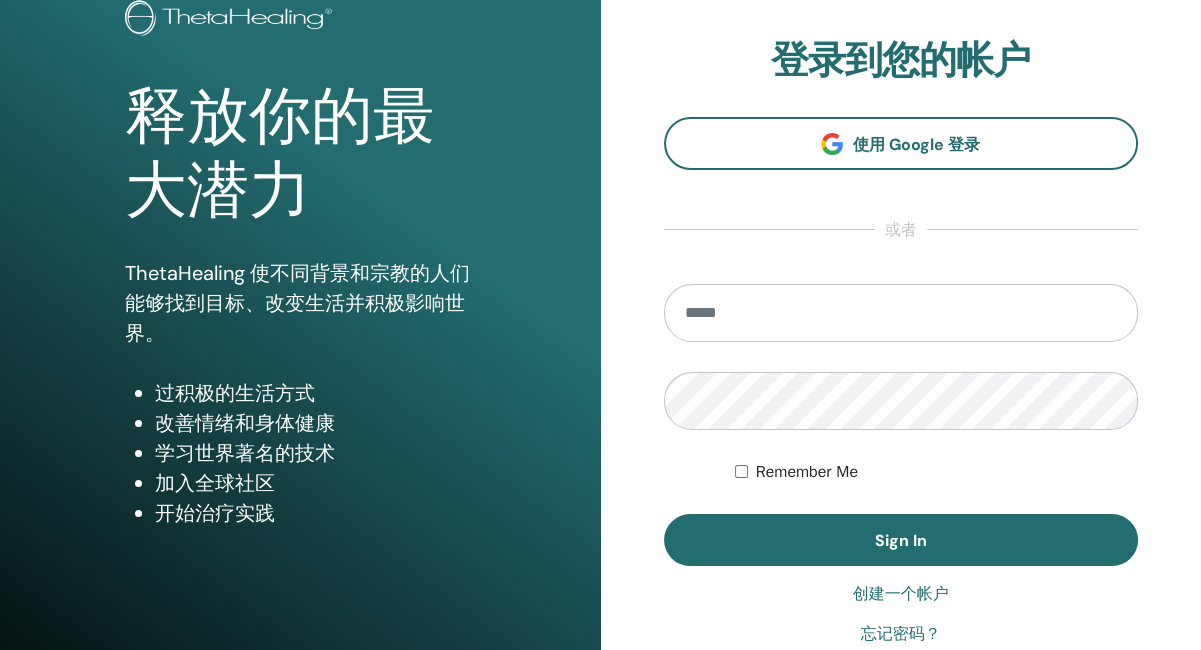 scroll, scrollTop: 0, scrollLeft: 0, axis: both 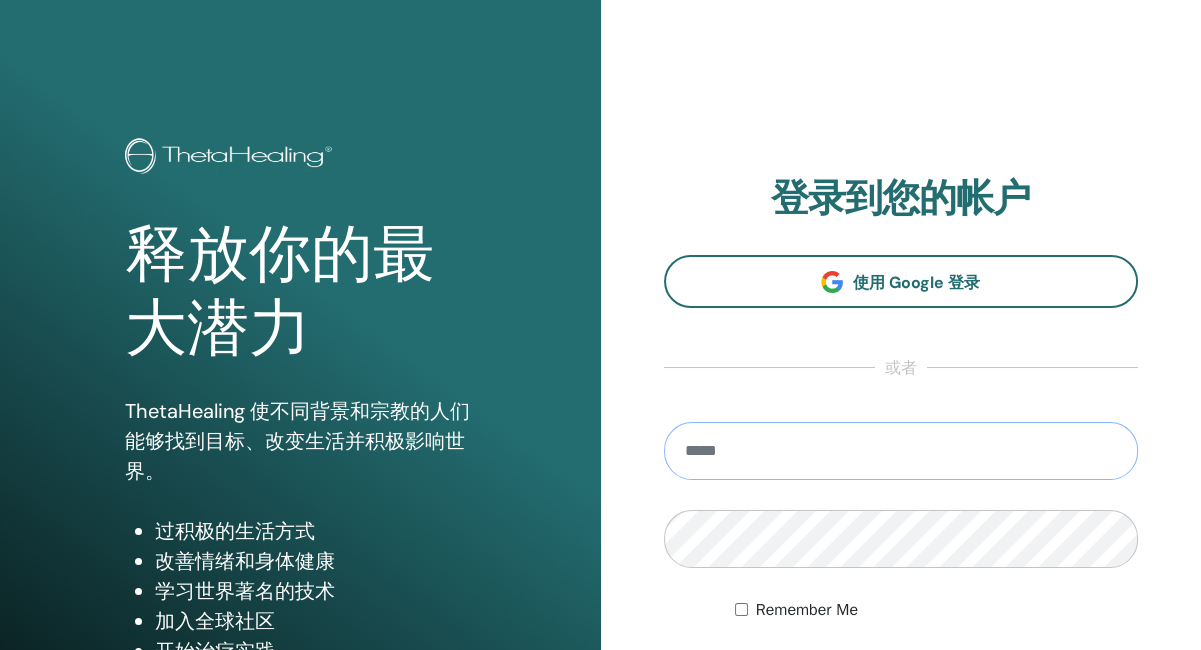 click at bounding box center (901, 451) 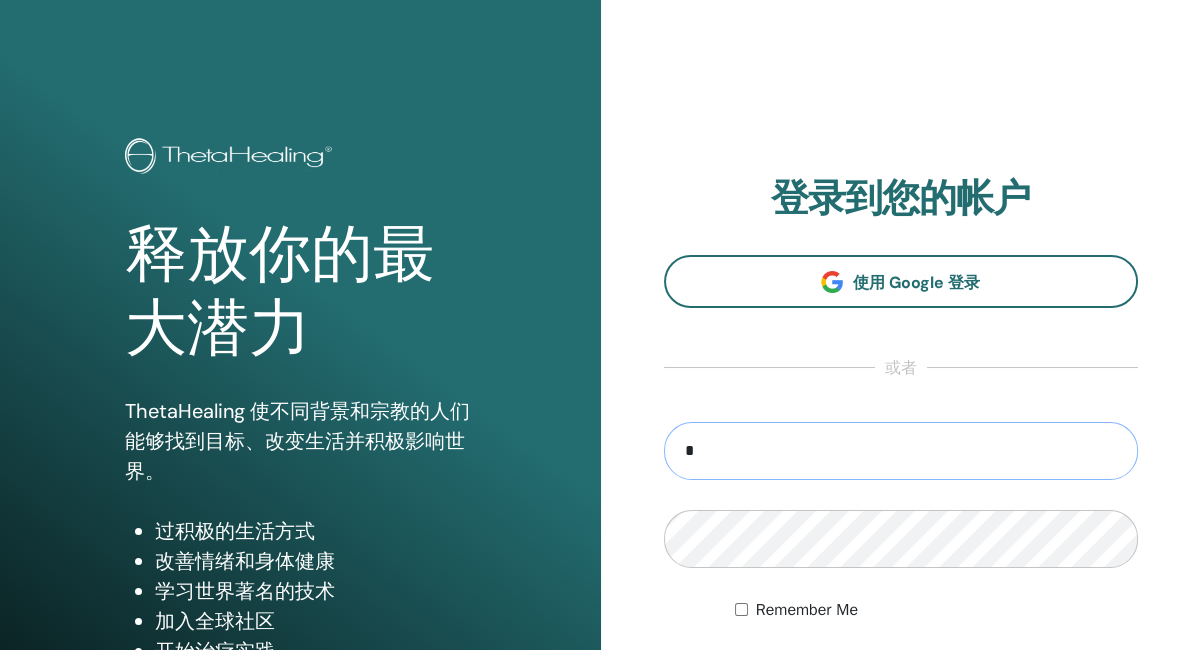 type on "**********" 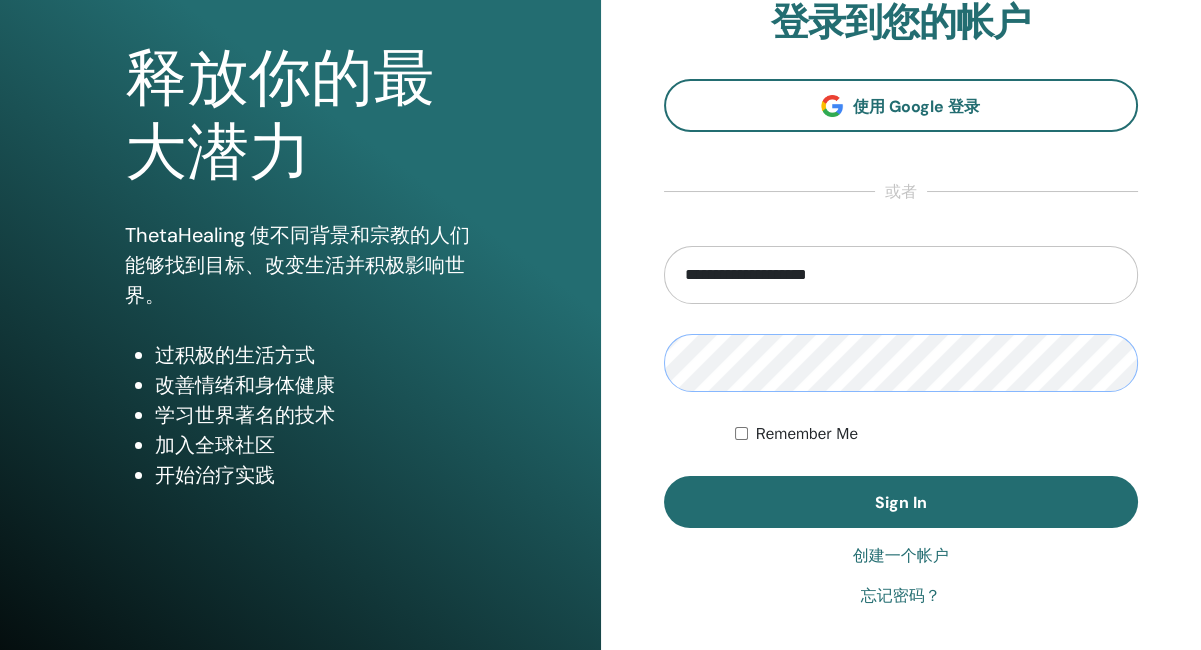 scroll, scrollTop: 200, scrollLeft: 0, axis: vertical 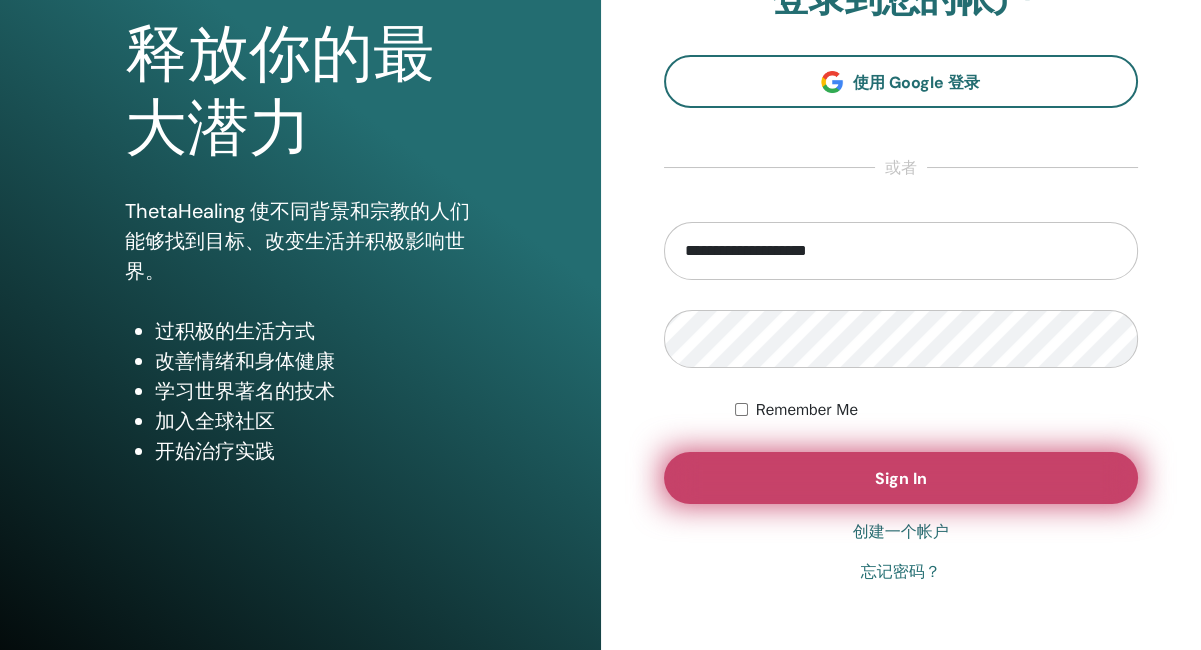 click on "Sign In" at bounding box center [901, 478] 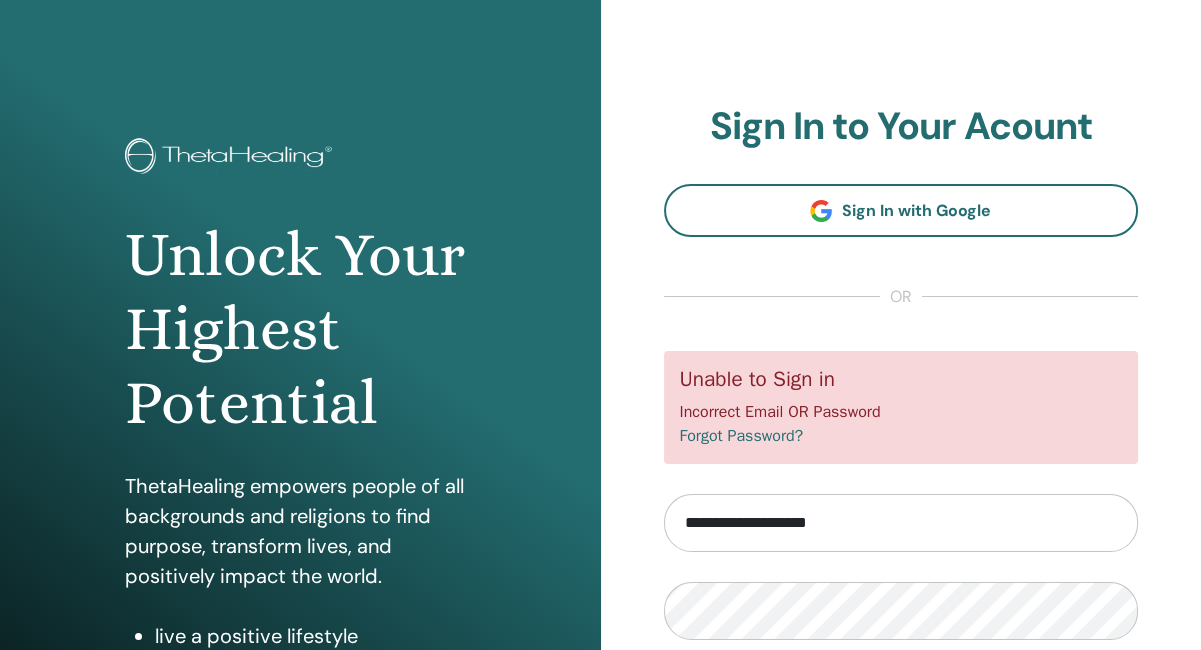 scroll, scrollTop: 100, scrollLeft: 0, axis: vertical 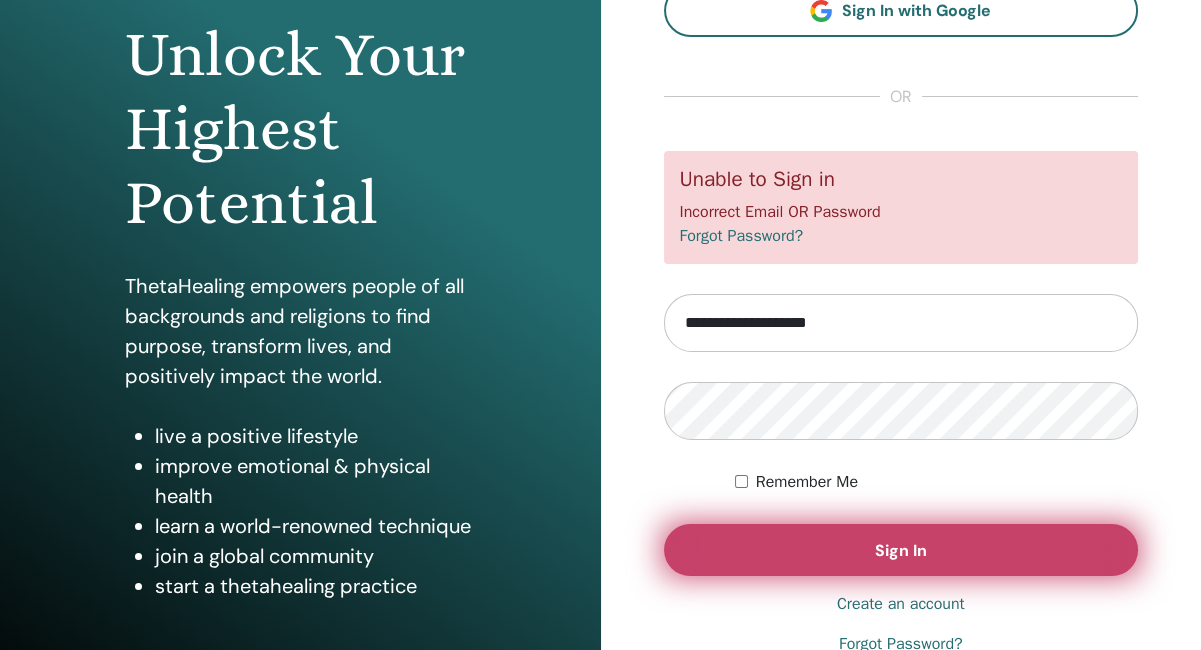 click on "Sign In" at bounding box center [901, 550] 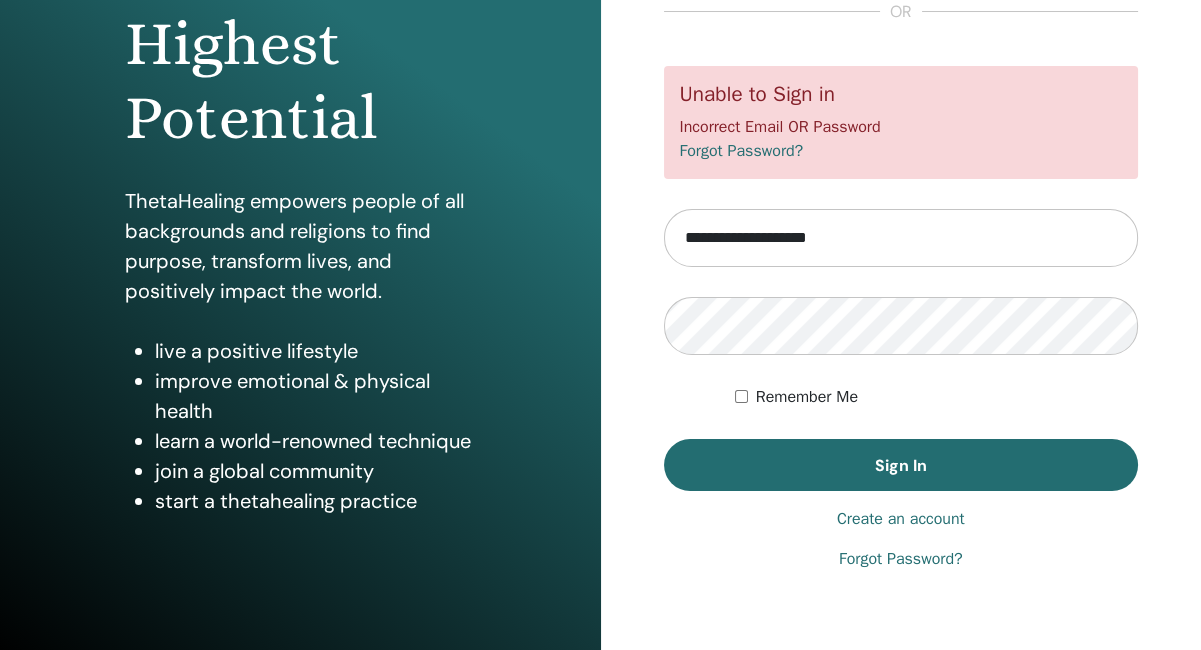 scroll, scrollTop: 300, scrollLeft: 0, axis: vertical 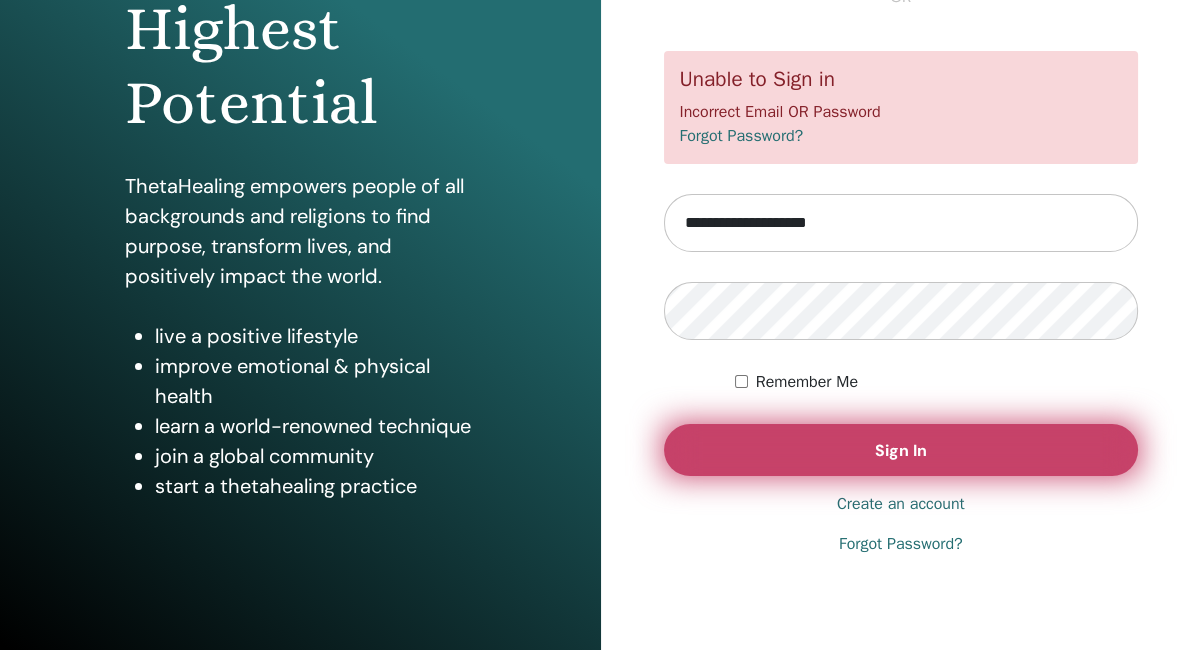 click on "Sign In" at bounding box center [901, 450] 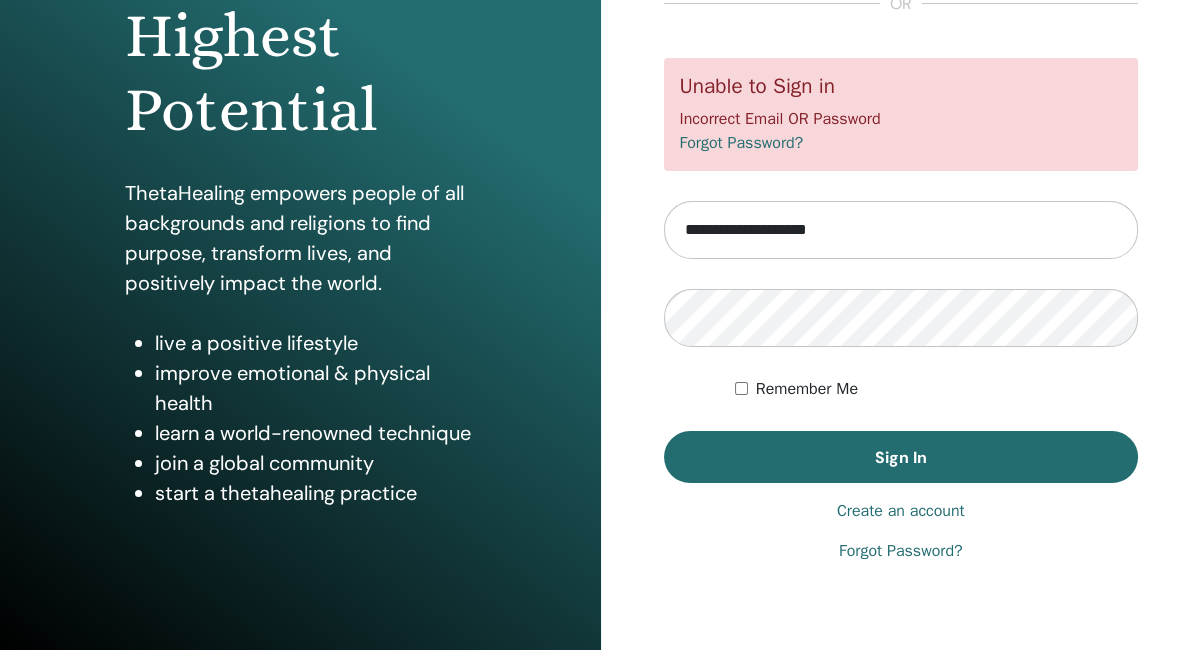 scroll, scrollTop: 300, scrollLeft: 0, axis: vertical 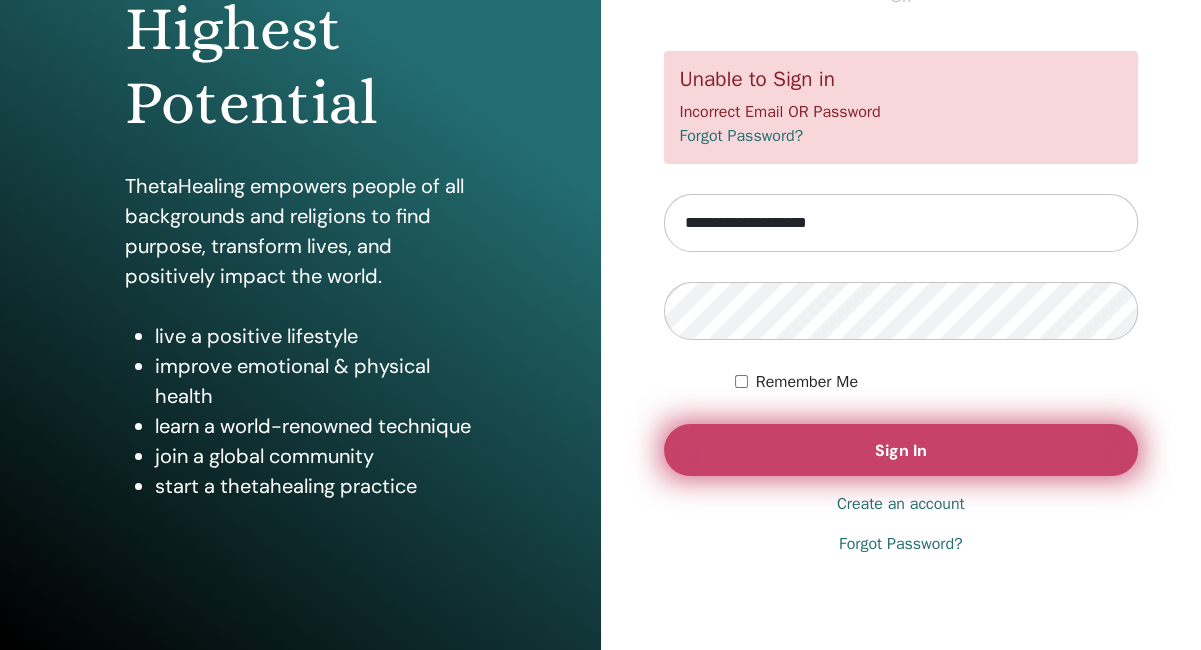 click on "Sign In" at bounding box center (901, 450) 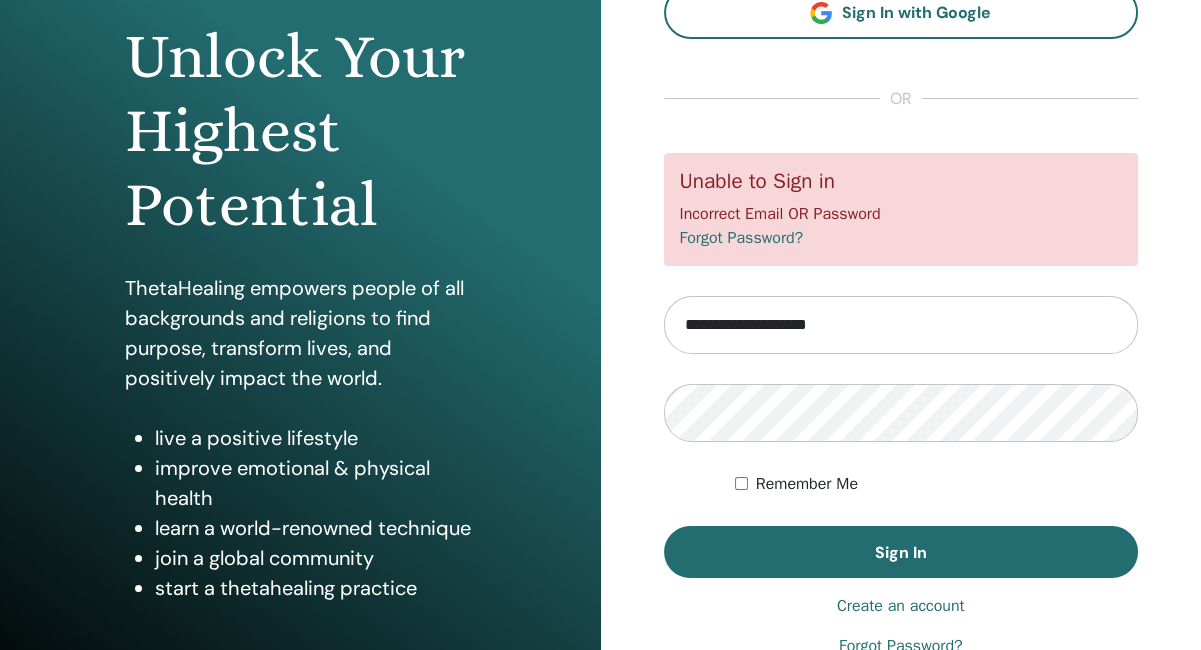 scroll, scrollTop: 200, scrollLeft: 0, axis: vertical 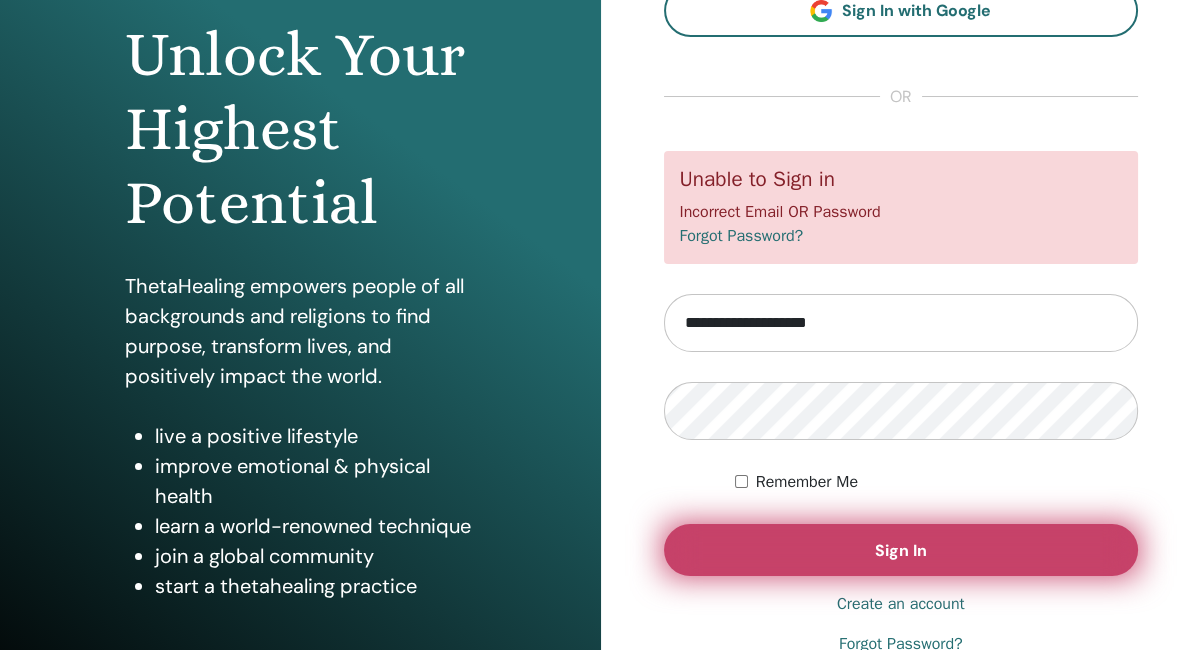 click on "Sign In" at bounding box center (901, 550) 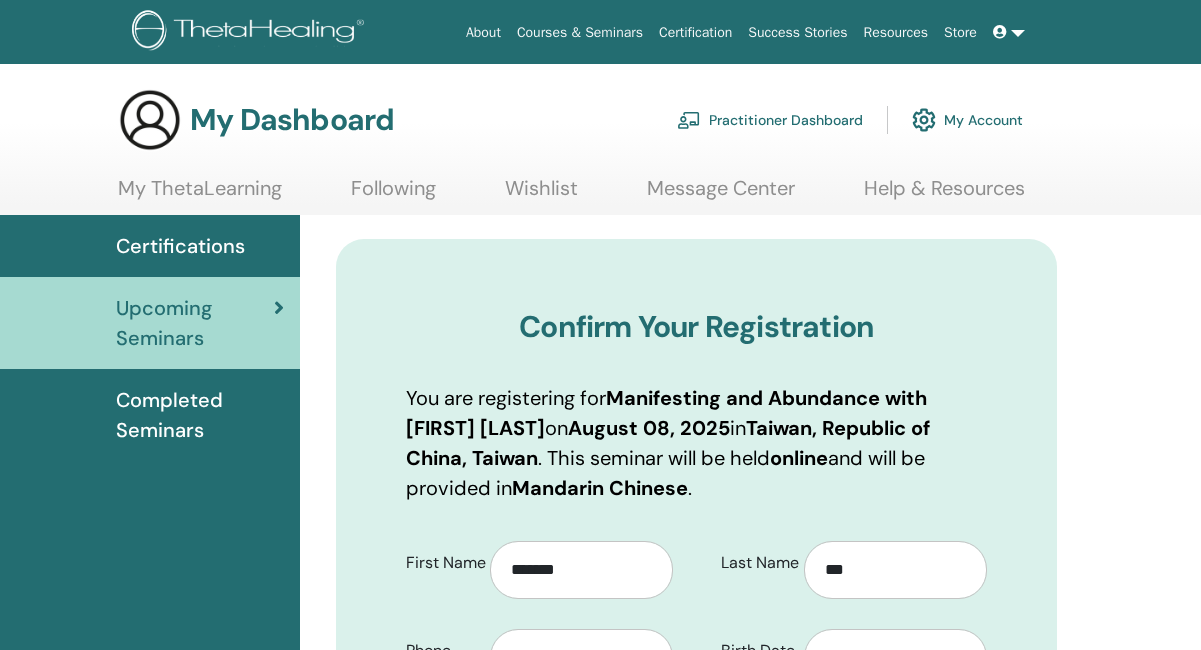 scroll, scrollTop: 0, scrollLeft: 0, axis: both 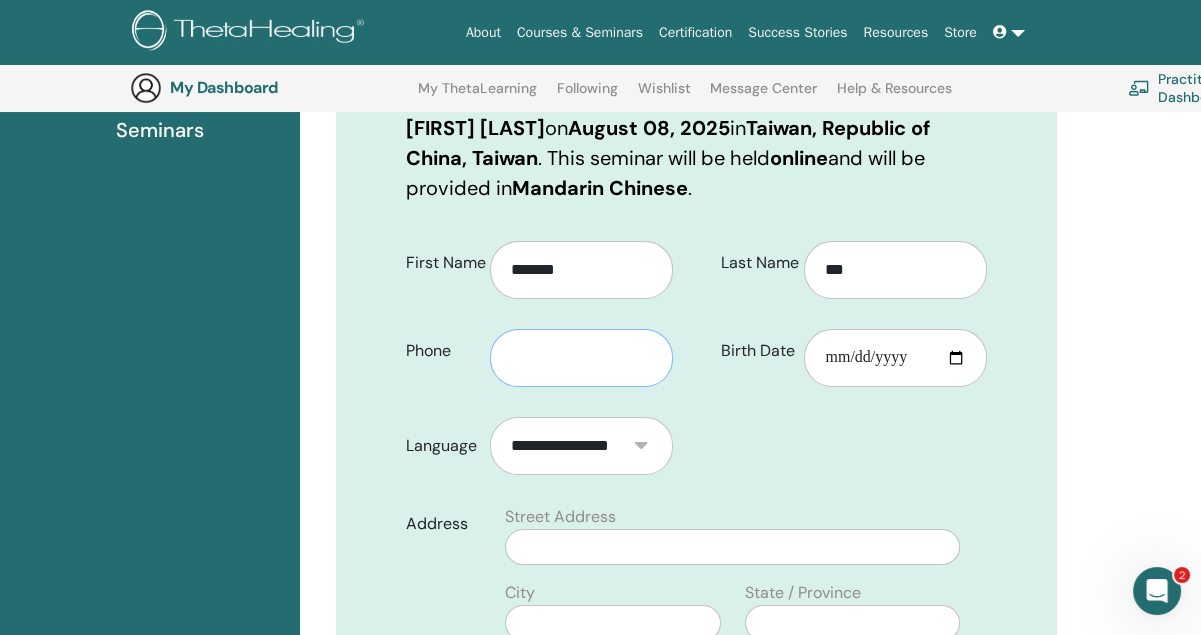 click at bounding box center (581, 358) 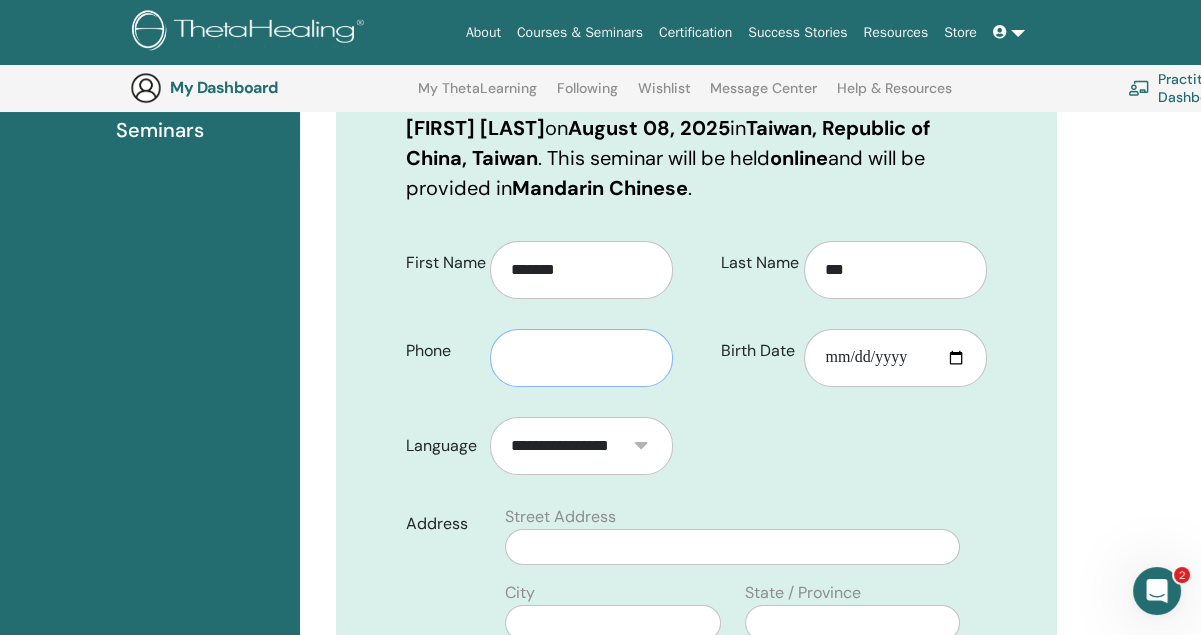 type on "*" 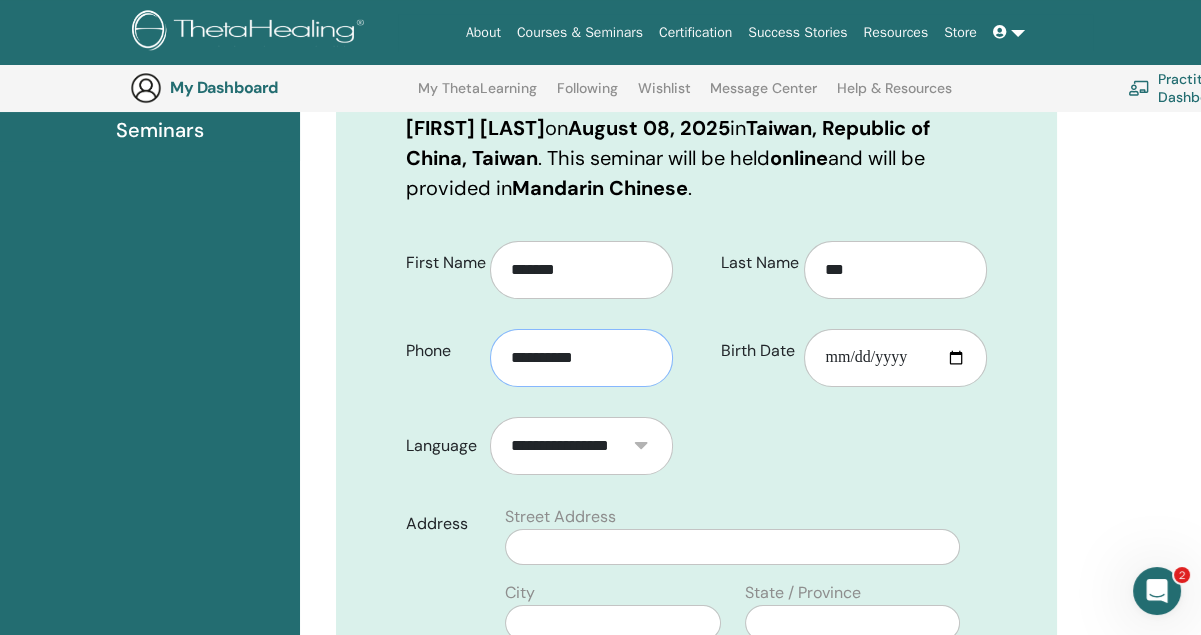 drag, startPoint x: 508, startPoint y: 351, endPoint x: 630, endPoint y: 383, distance: 126.12692 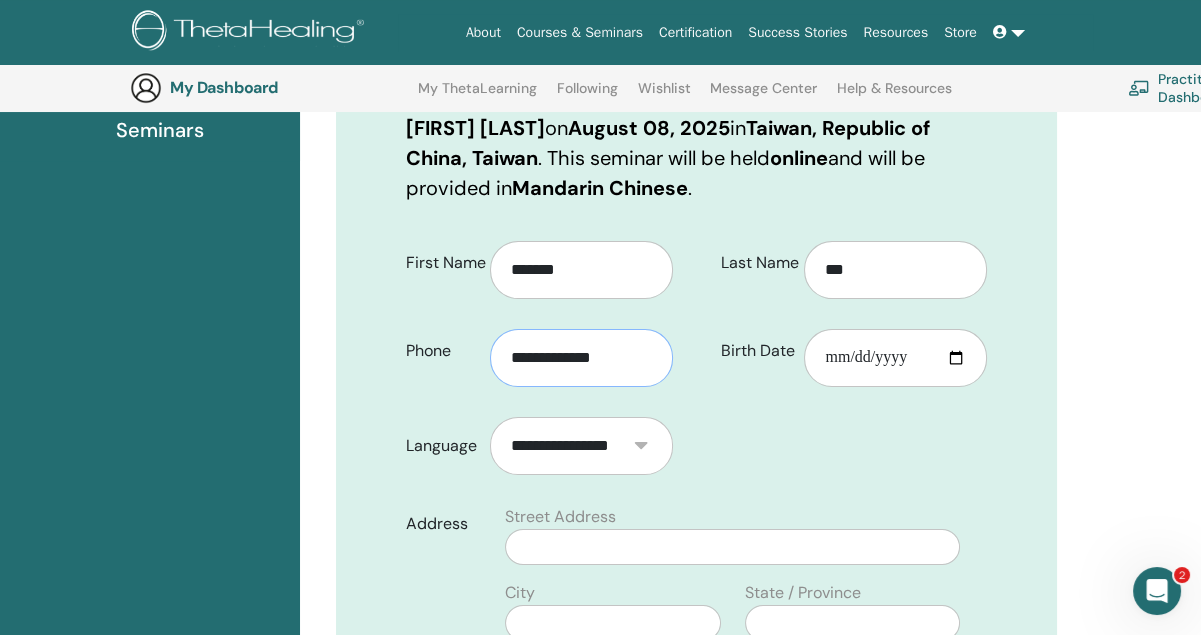 type on "**********" 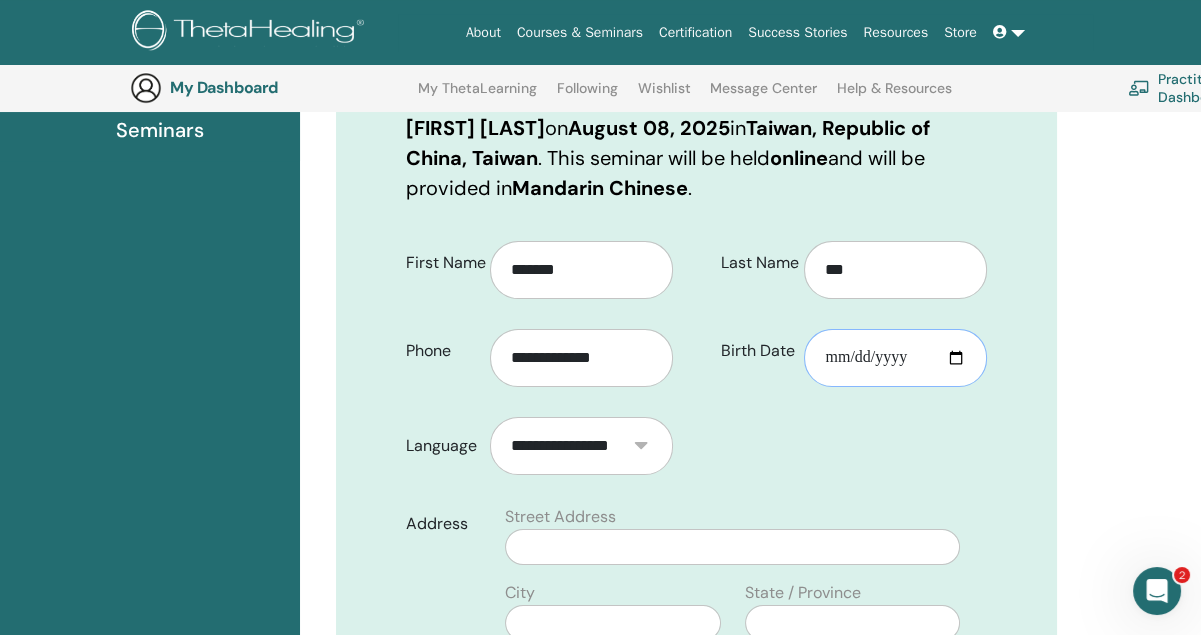 click on "Birth Date" at bounding box center [895, 358] 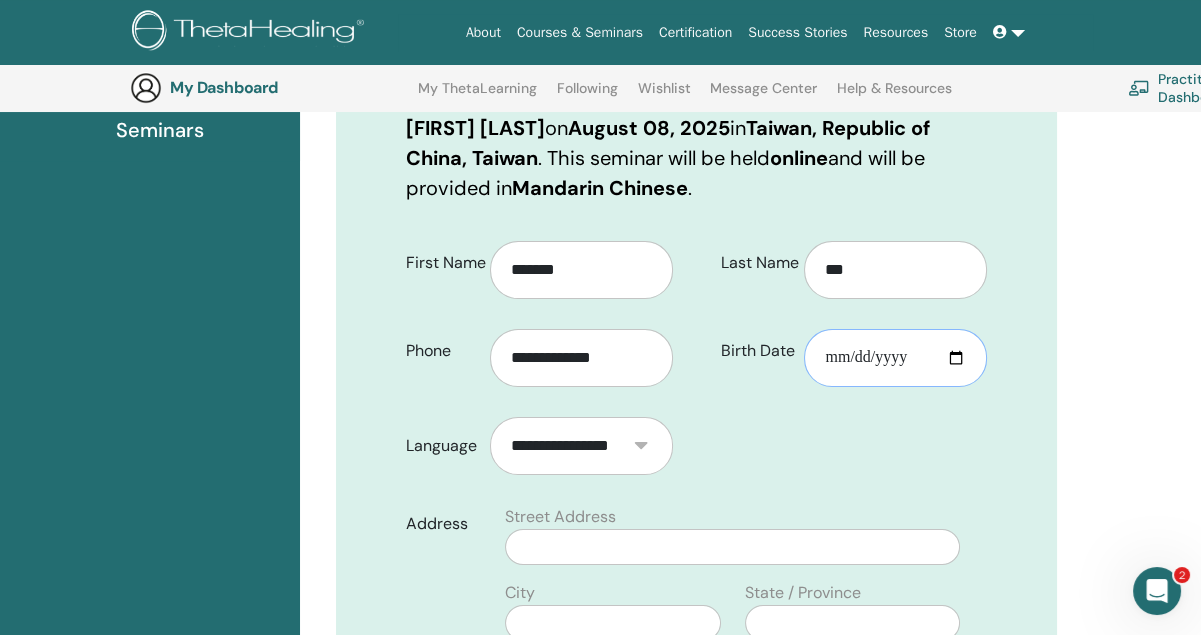 click on "Birth Date" at bounding box center [895, 358] 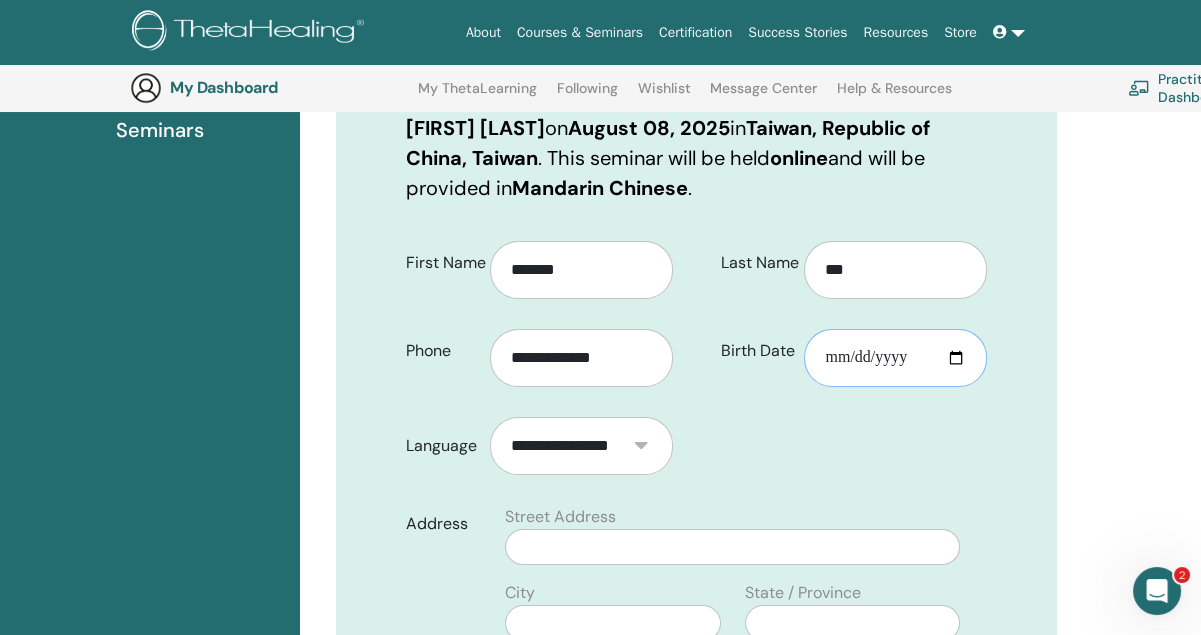 type on "**********" 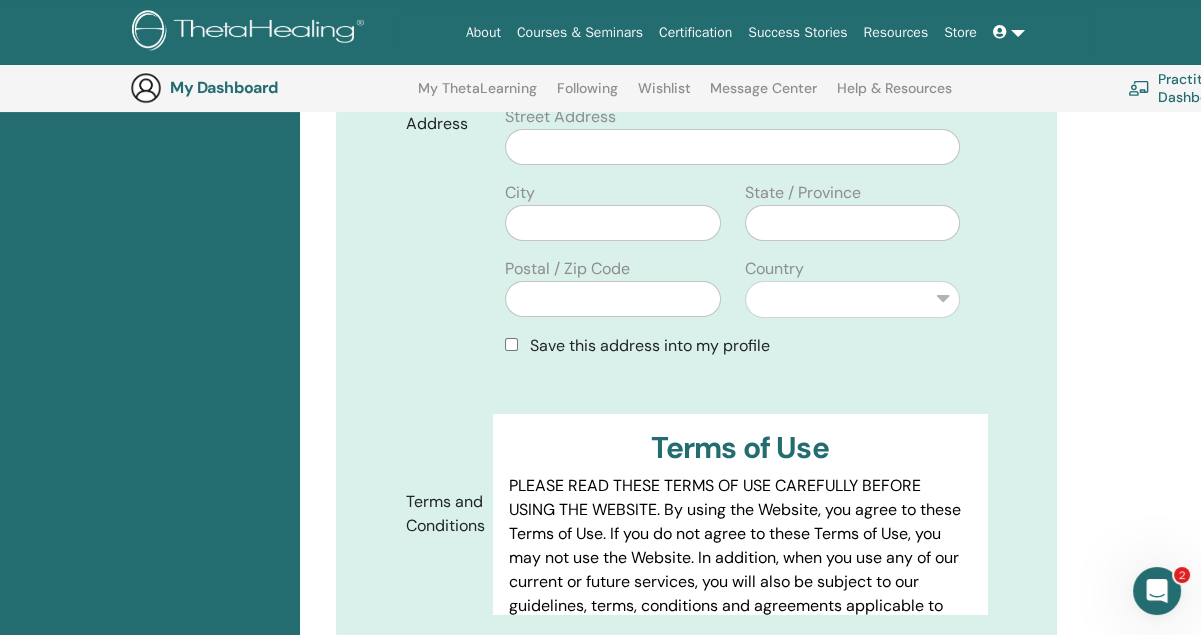 scroll, scrollTop: 648, scrollLeft: 0, axis: vertical 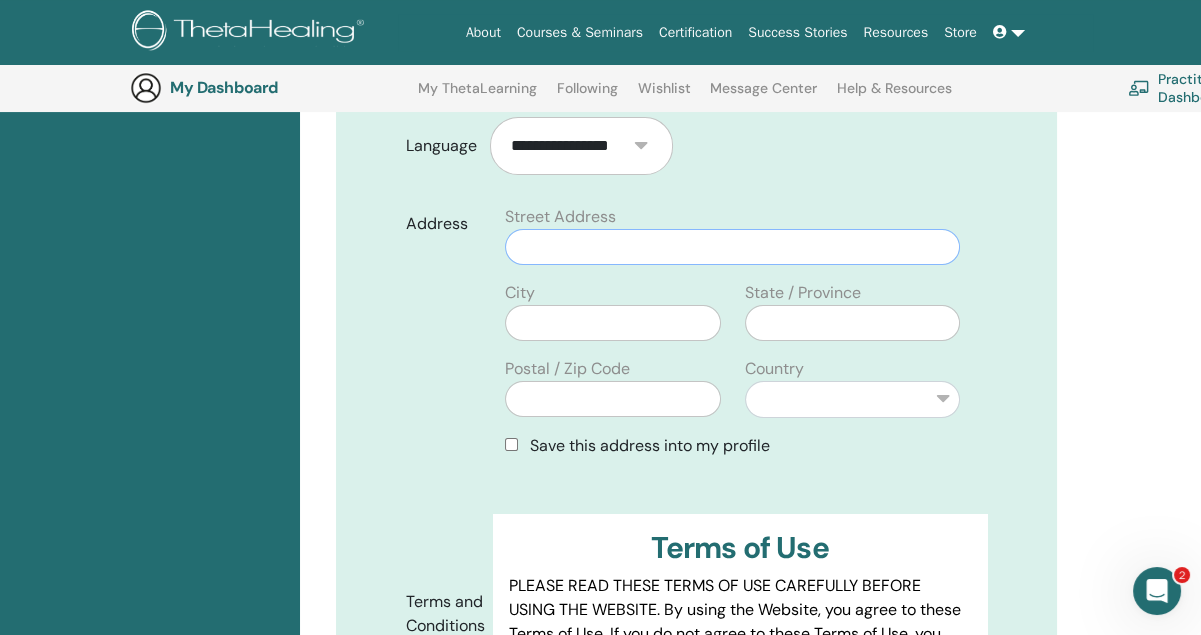 click at bounding box center (732, 247) 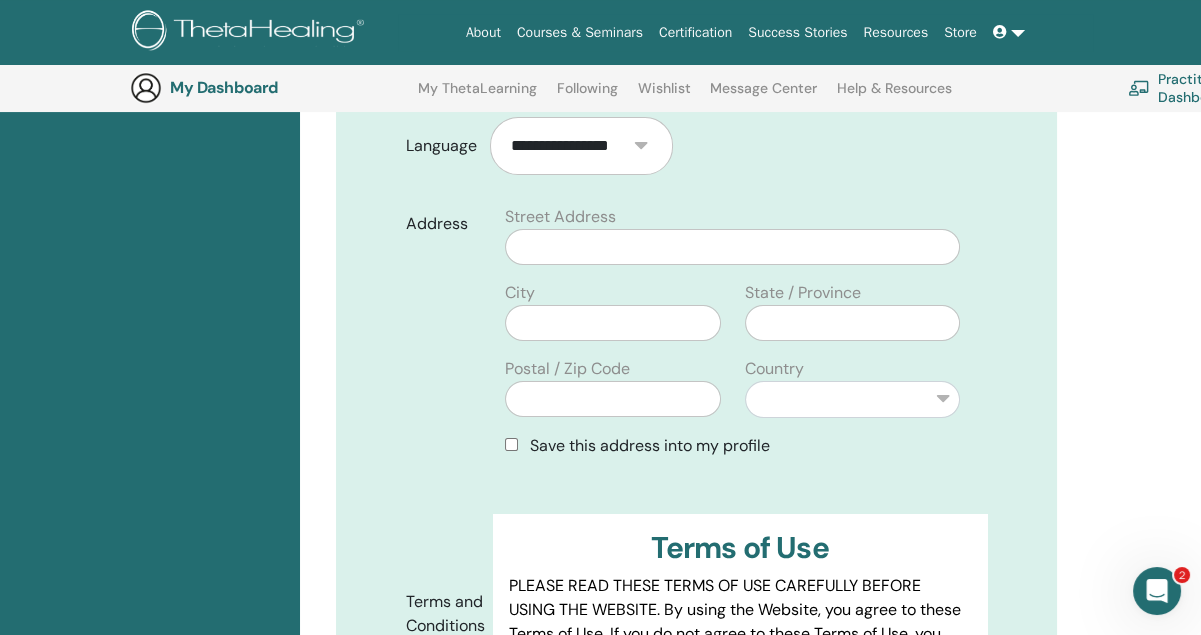click on "**********" at bounding box center (696, 361) 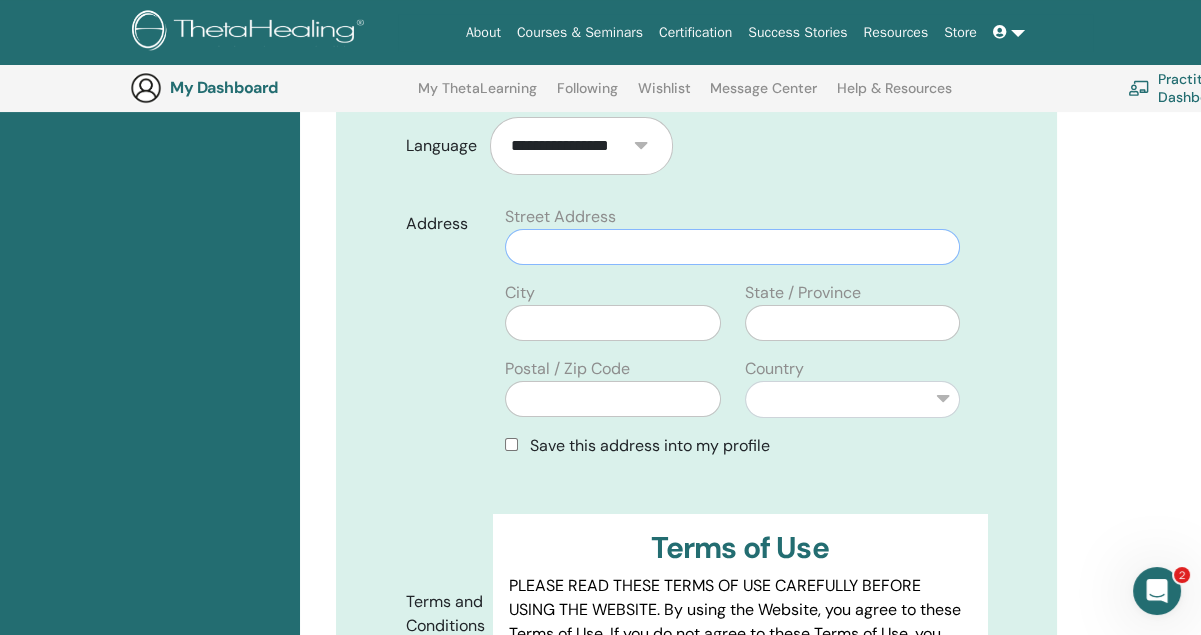 click at bounding box center (732, 247) 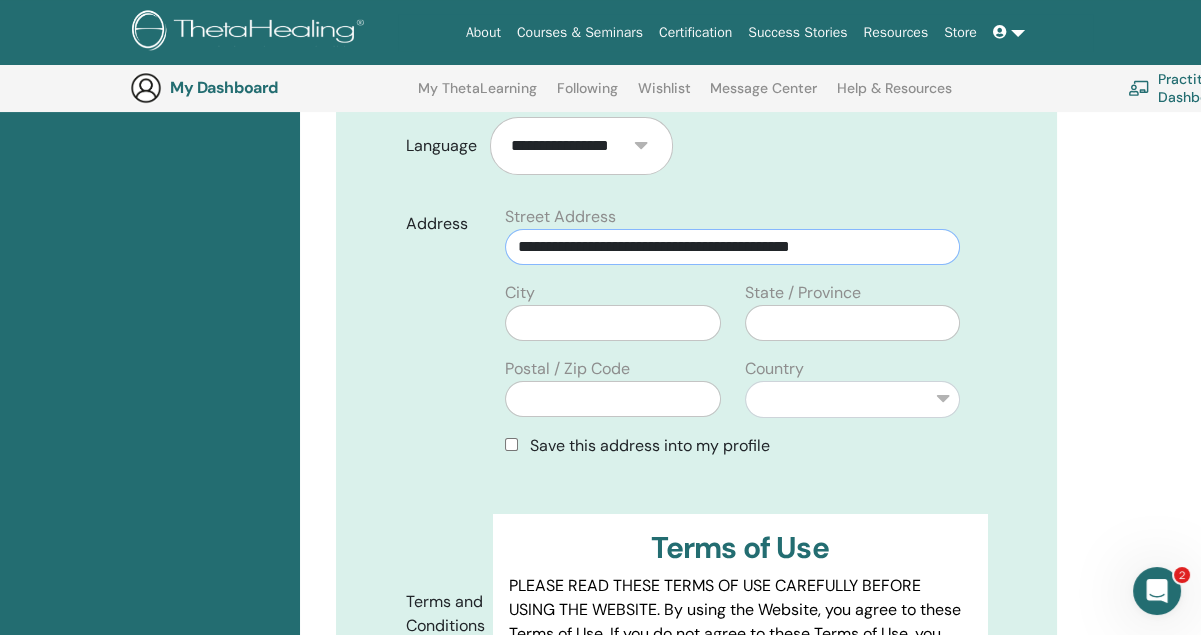 type on "**********" 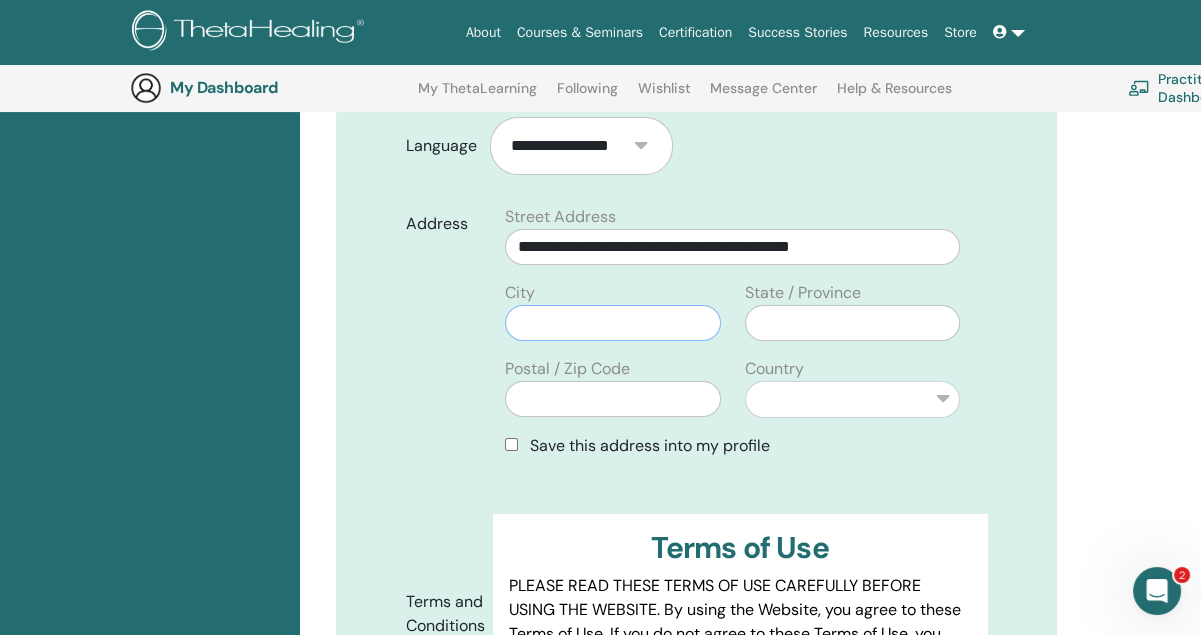 click at bounding box center [612, 323] 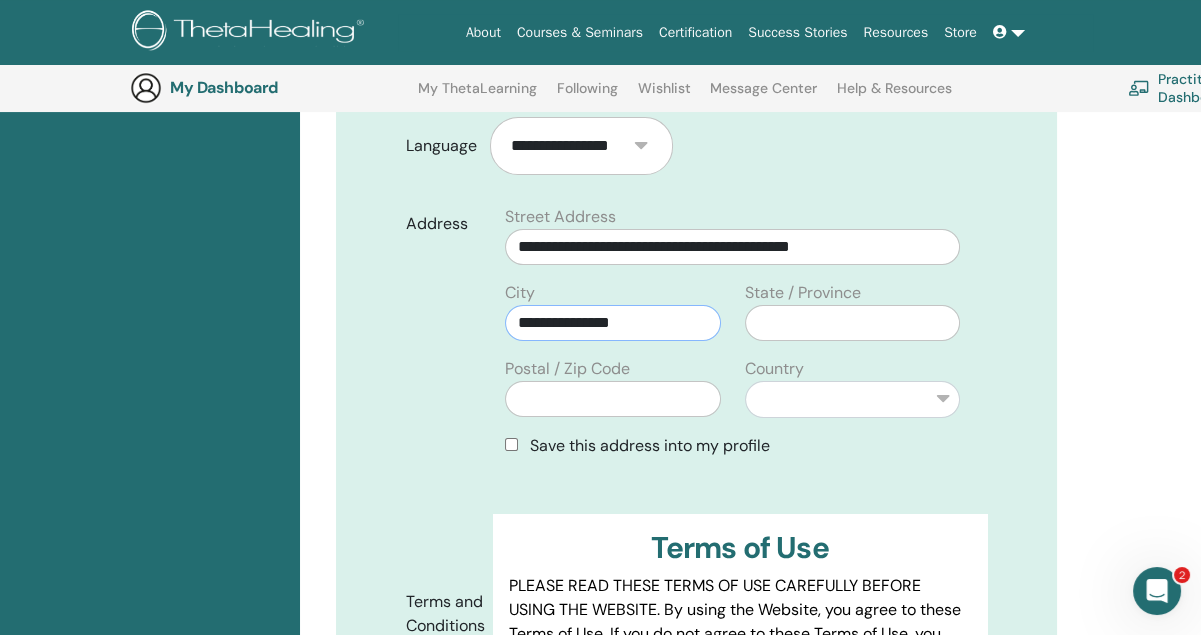 type on "**********" 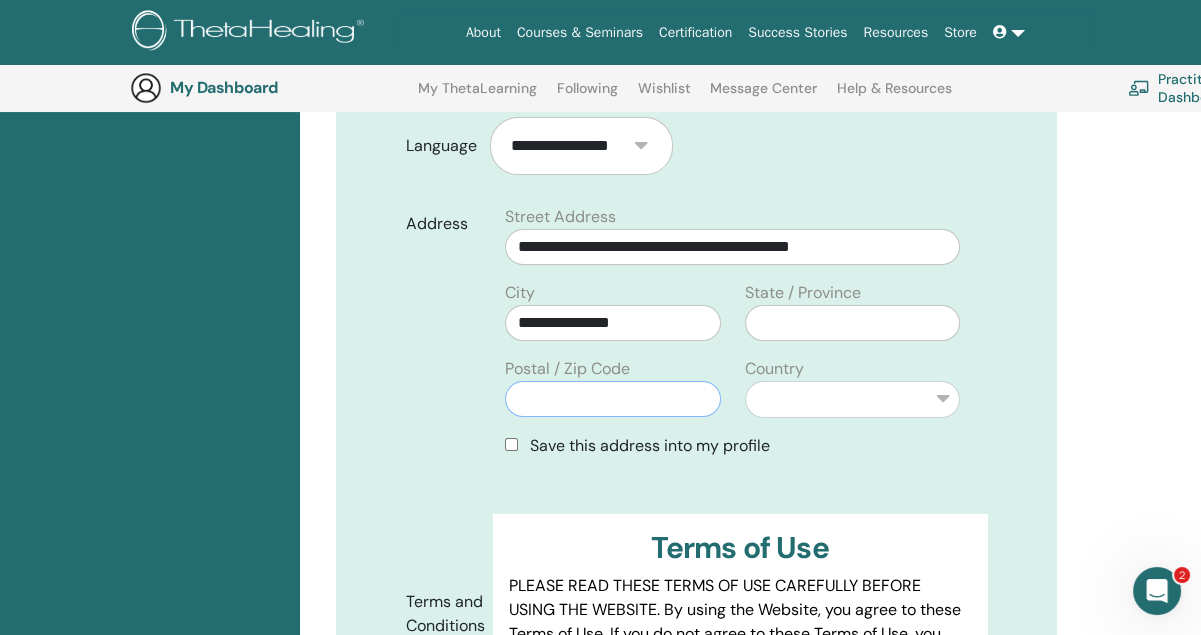 click at bounding box center [612, 399] 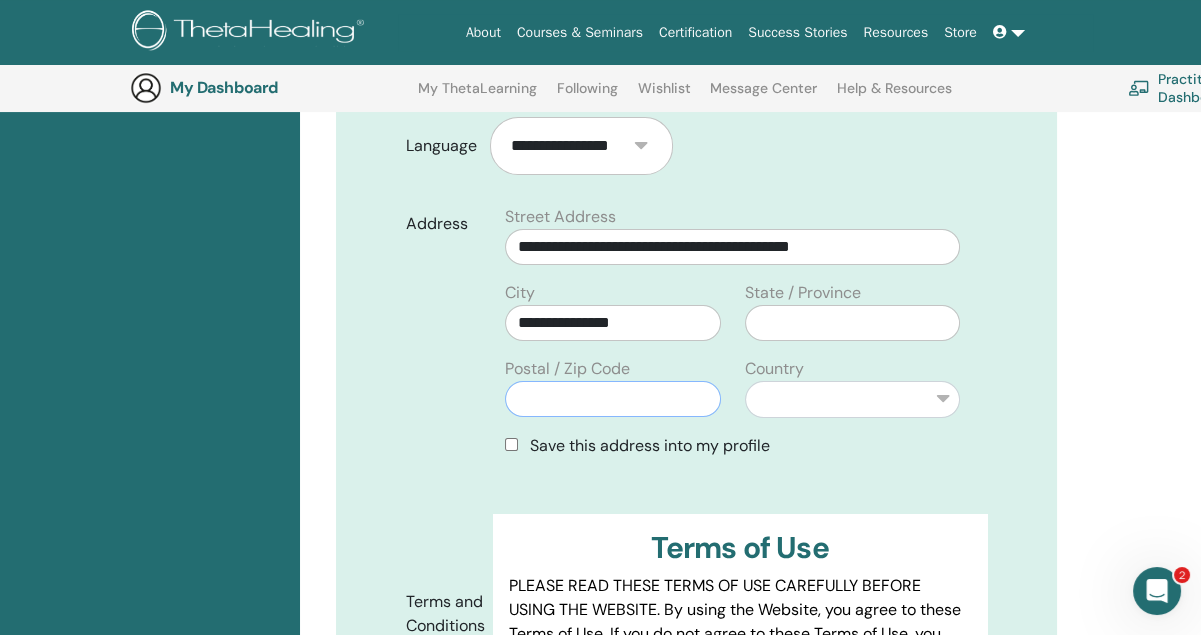 type on "*****" 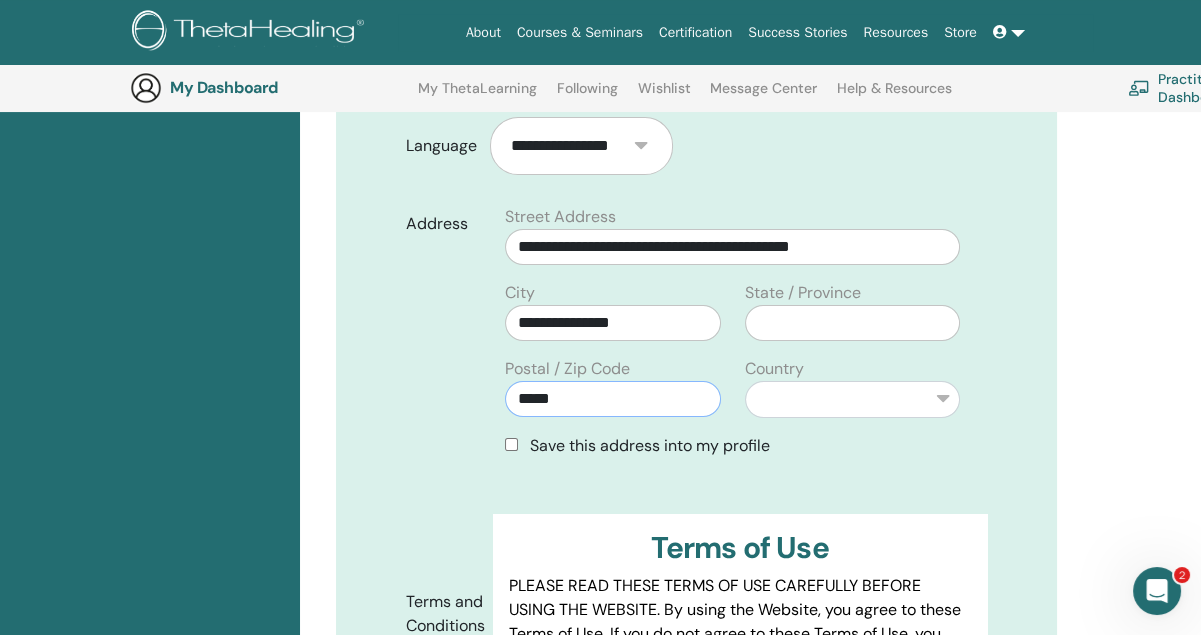 type on "***" 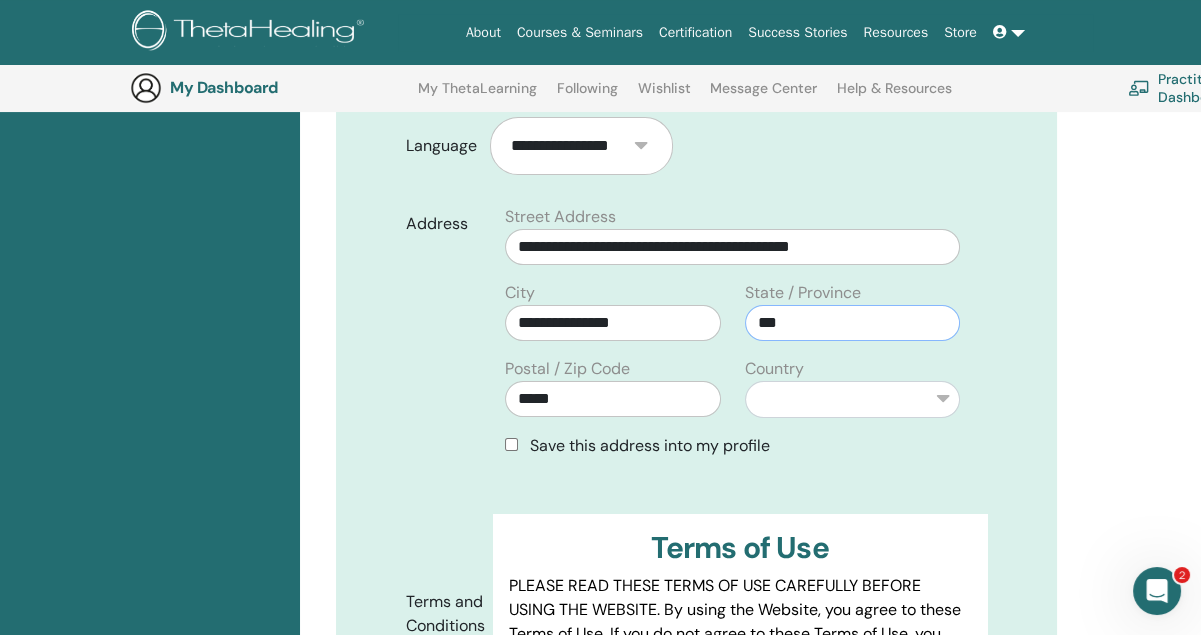 drag, startPoint x: 809, startPoint y: 320, endPoint x: 726, endPoint y: 325, distance: 83.15047 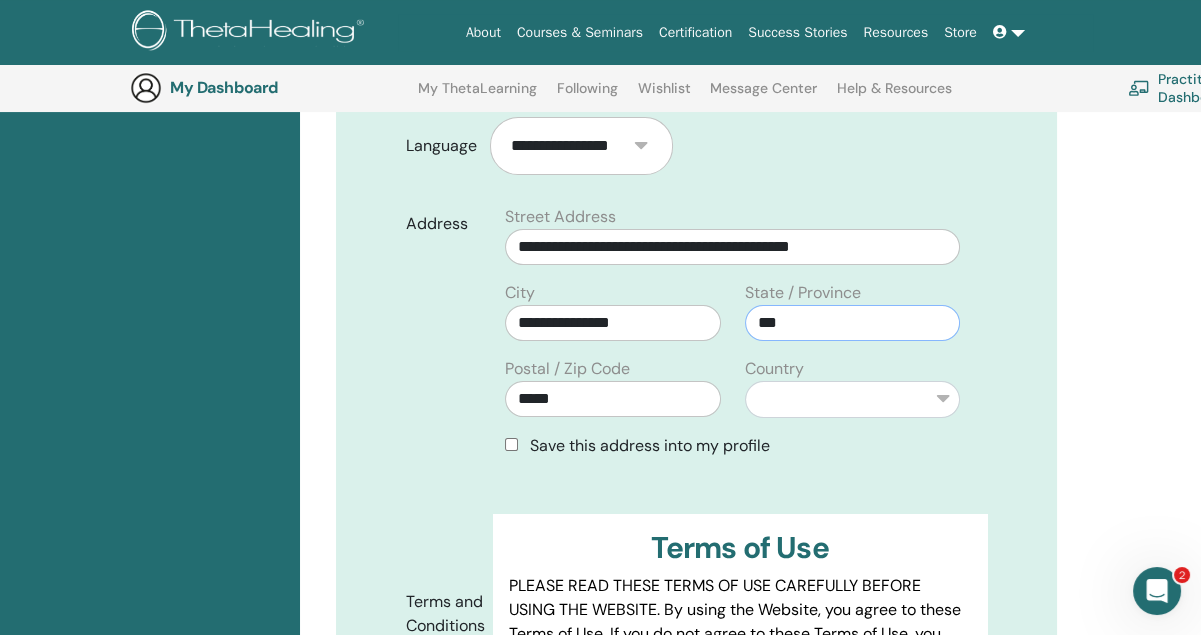 click on "**********" at bounding box center (732, 340) 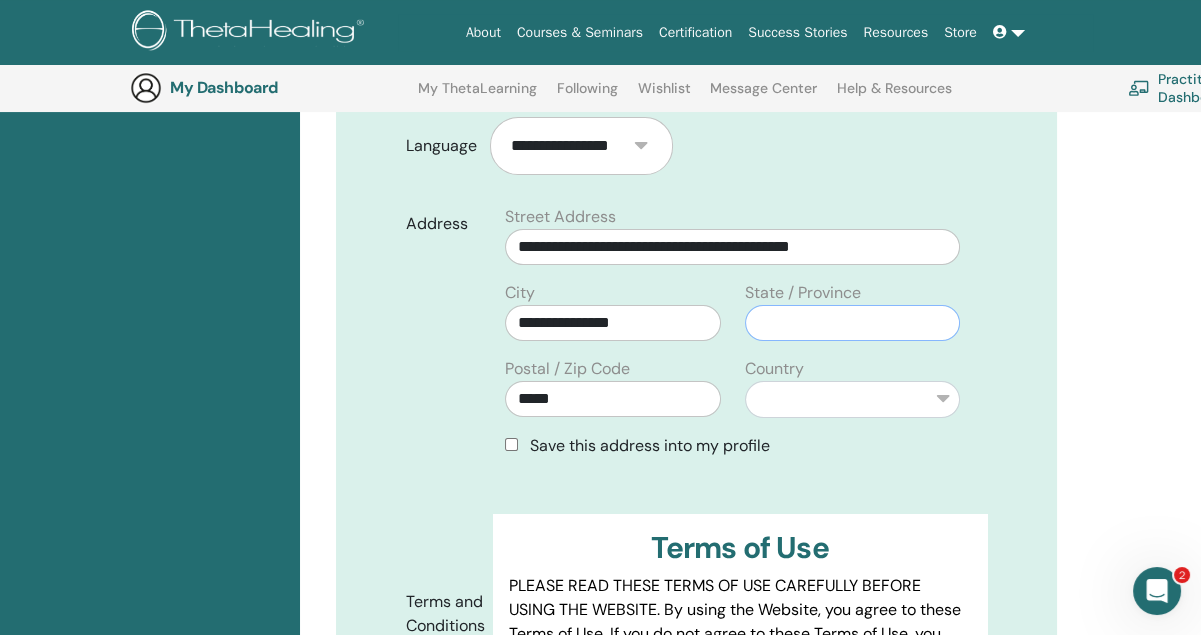 type 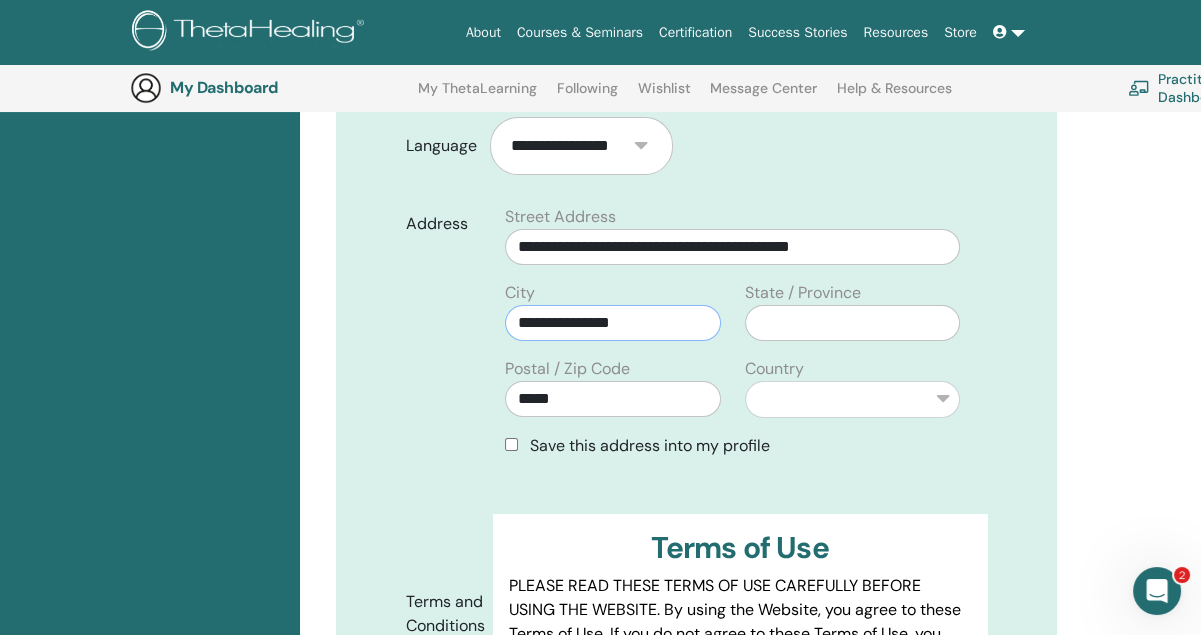 click on "**********" at bounding box center [612, 323] 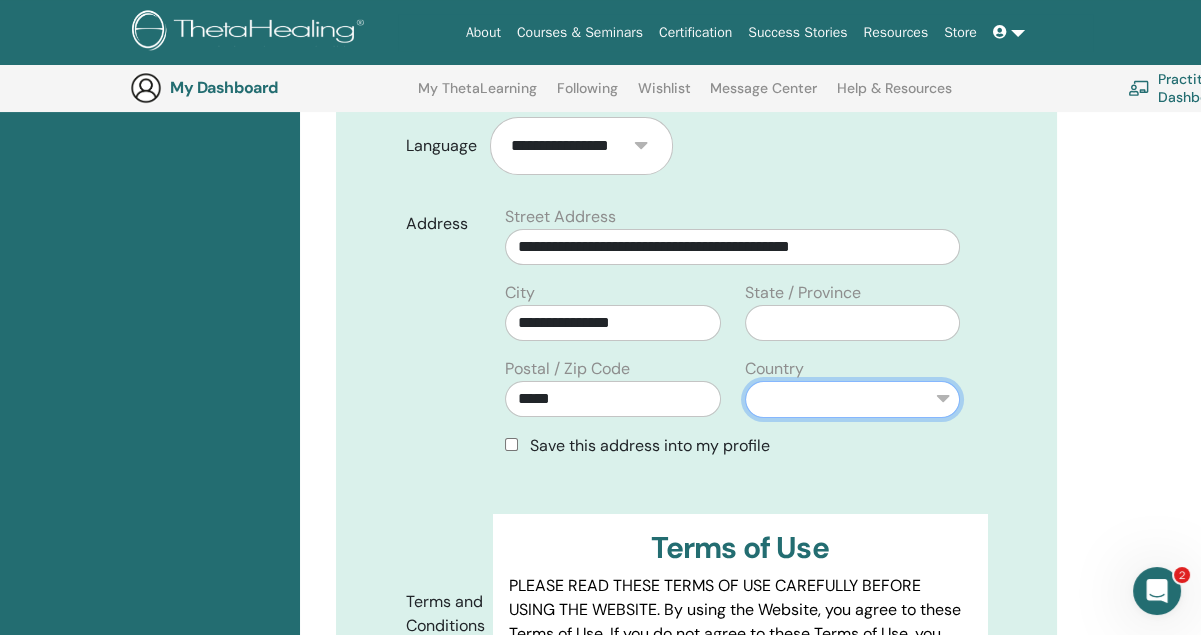 click on "**********" at bounding box center (852, 400) 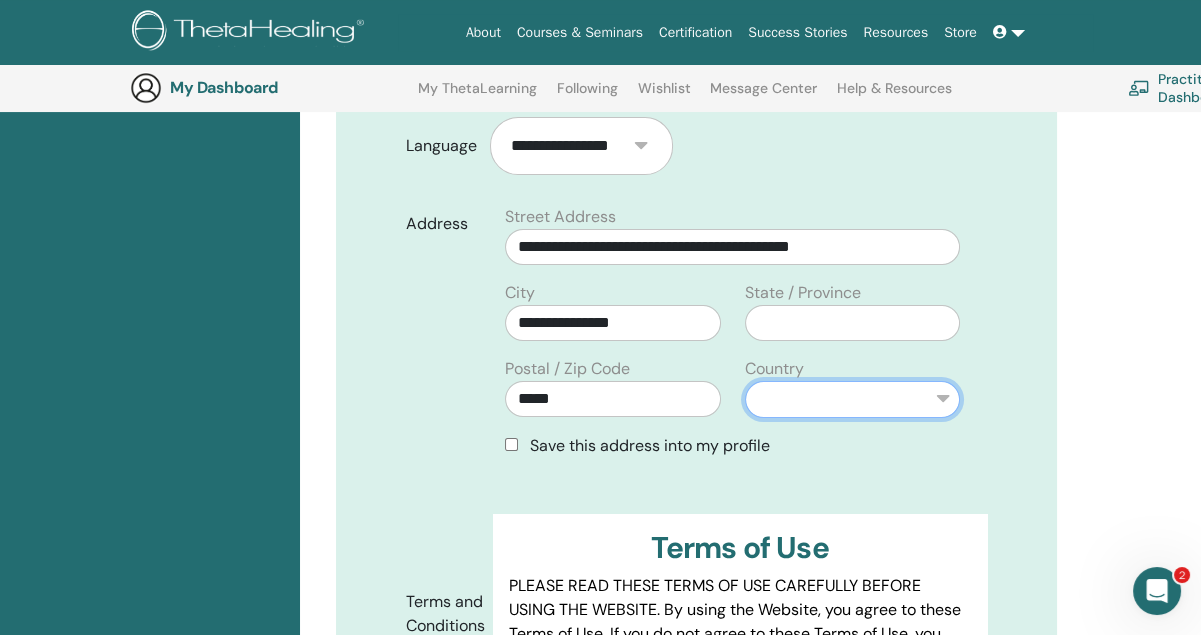 select on "***" 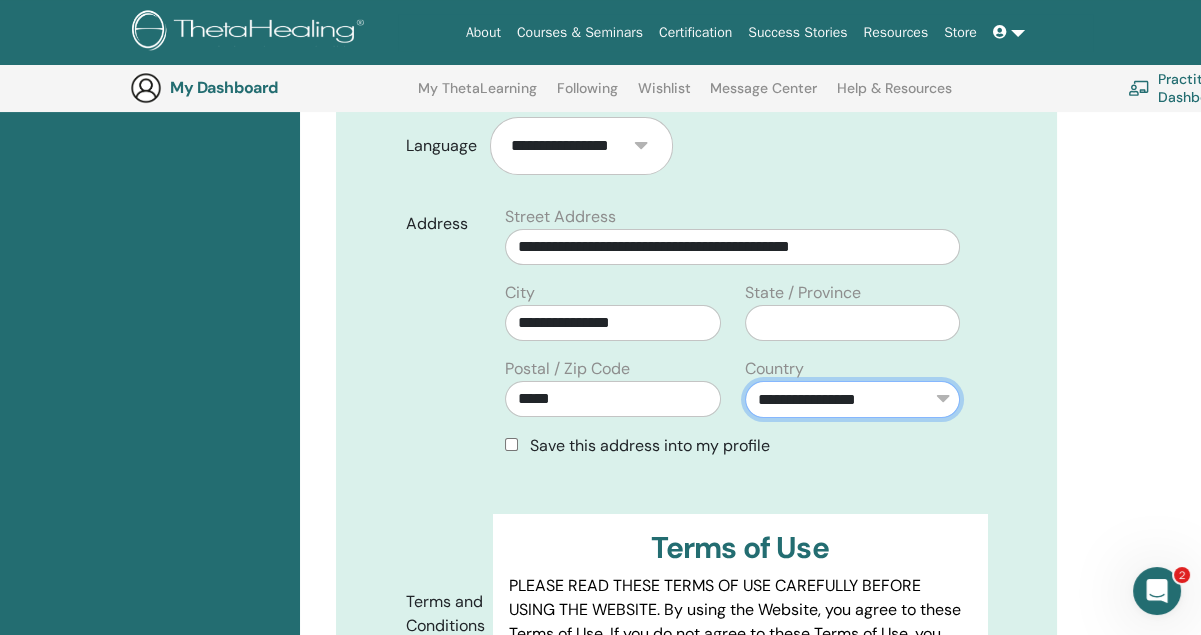 click on "**********" at bounding box center [852, 400] 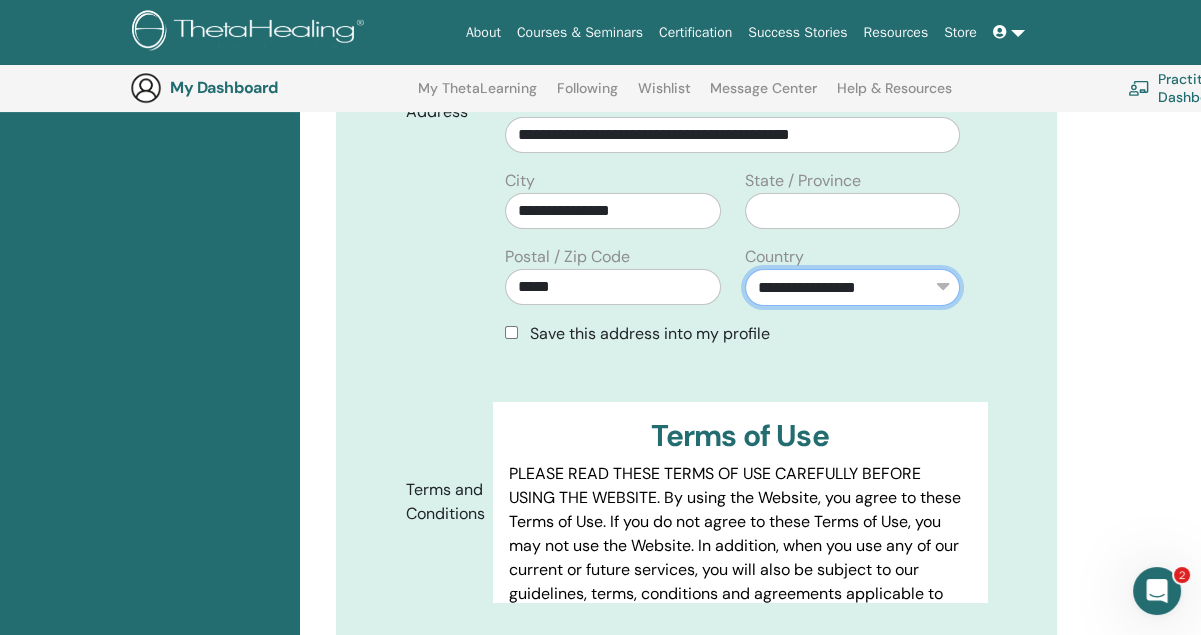 scroll, scrollTop: 848, scrollLeft: 0, axis: vertical 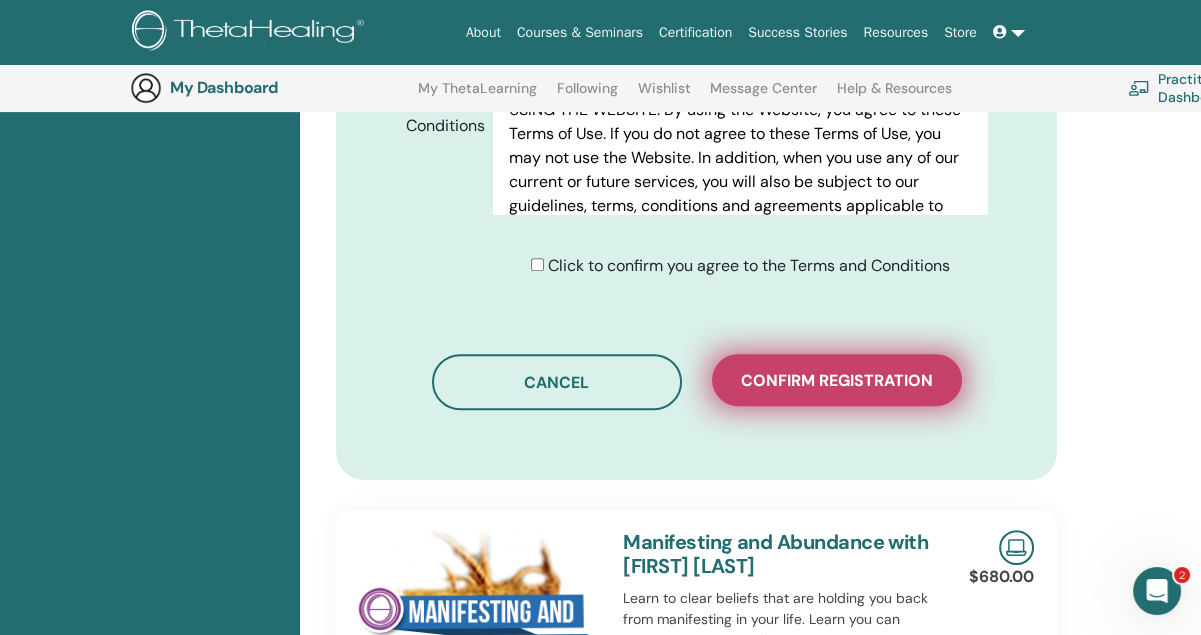 click on "Confirm registration" at bounding box center (837, 380) 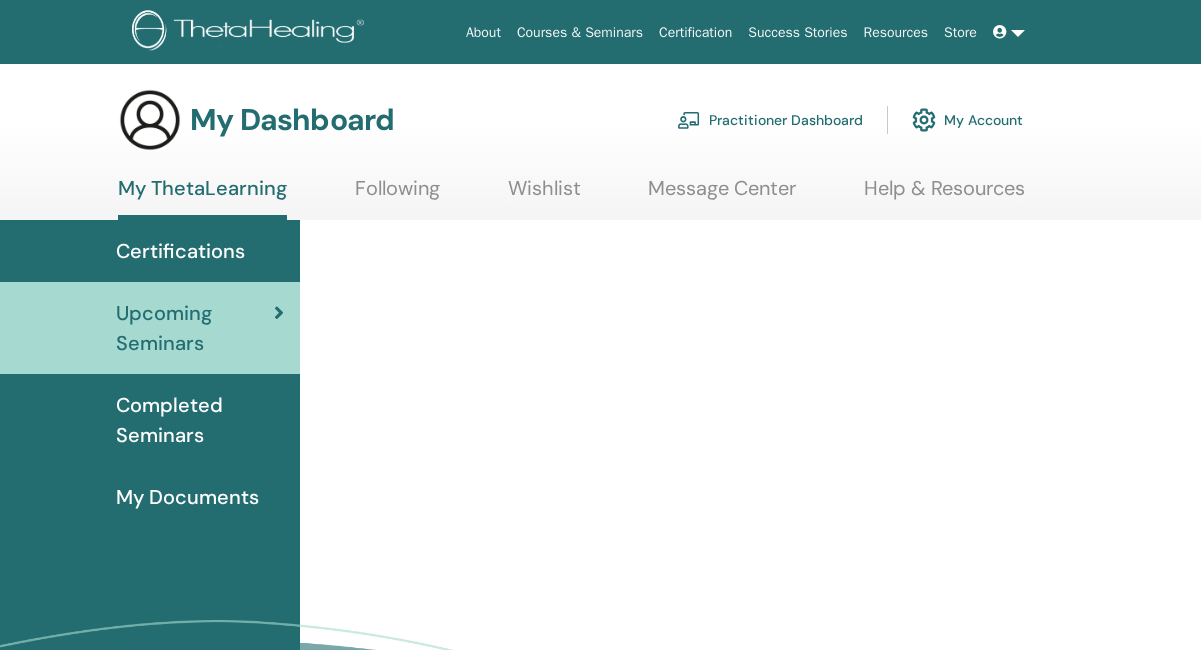 scroll, scrollTop: 0, scrollLeft: 0, axis: both 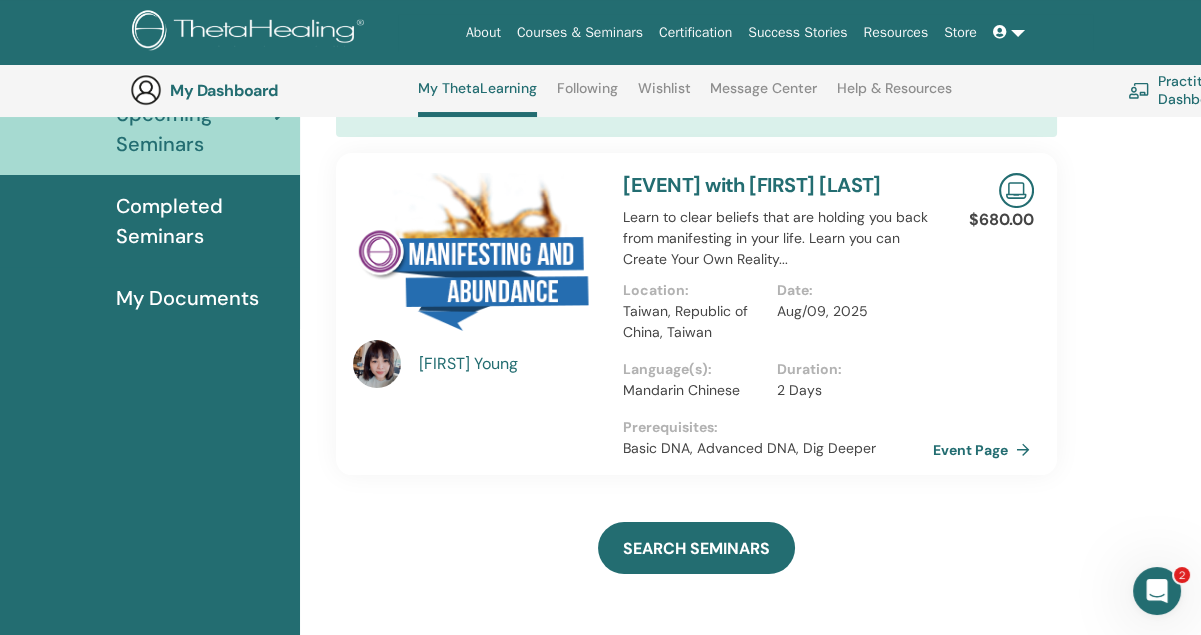 click on "Event Page" at bounding box center (985, 450) 